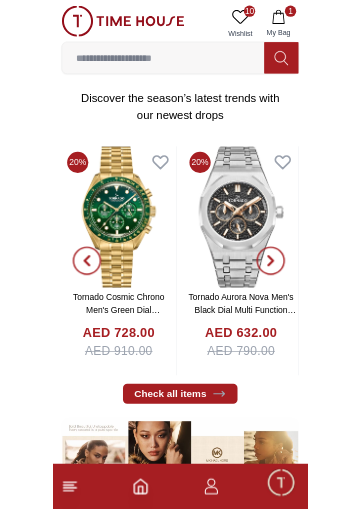 scroll, scrollTop: 0, scrollLeft: 0, axis: both 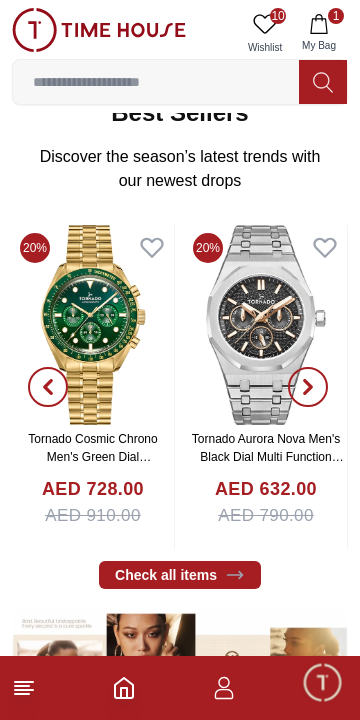 click at bounding box center (156, 82) 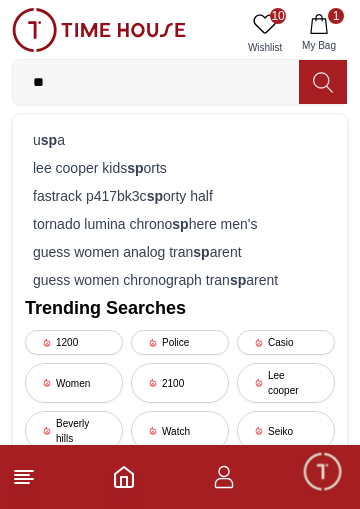 type on "*" 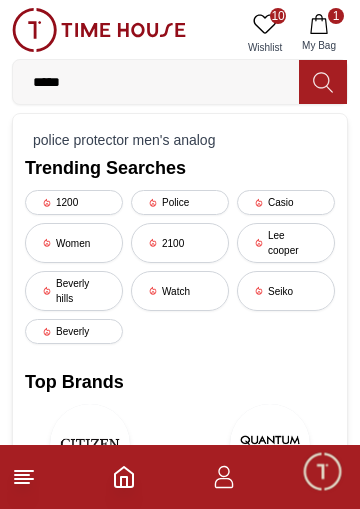 type on "******" 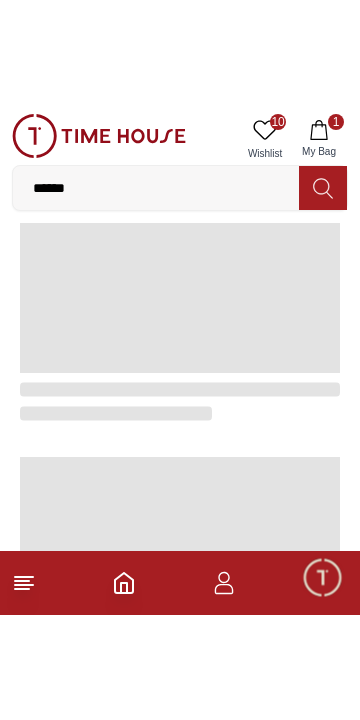 scroll, scrollTop: 0, scrollLeft: 0, axis: both 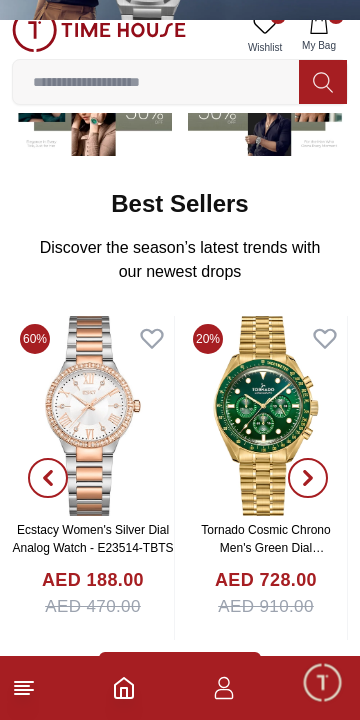 click at bounding box center (156, 82) 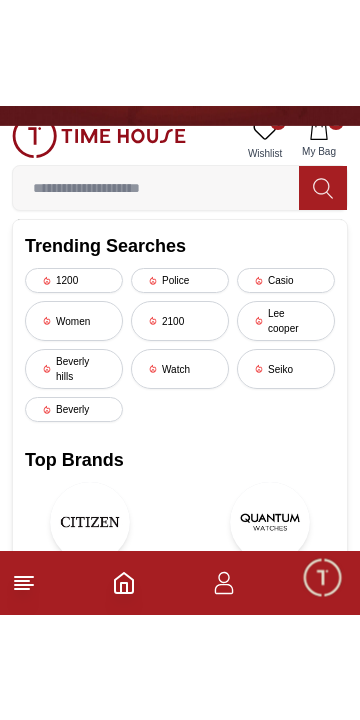 scroll, scrollTop: 0, scrollLeft: 0, axis: both 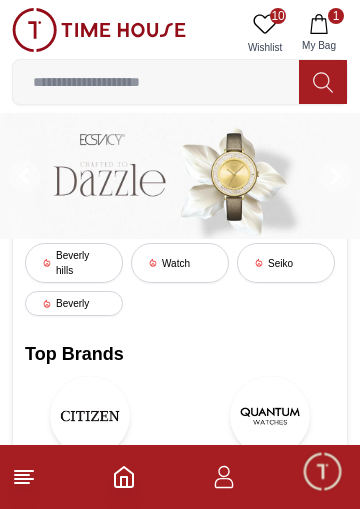 click 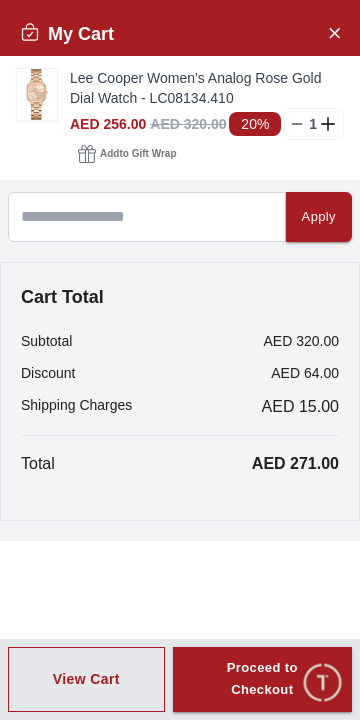 click at bounding box center [37, 94] 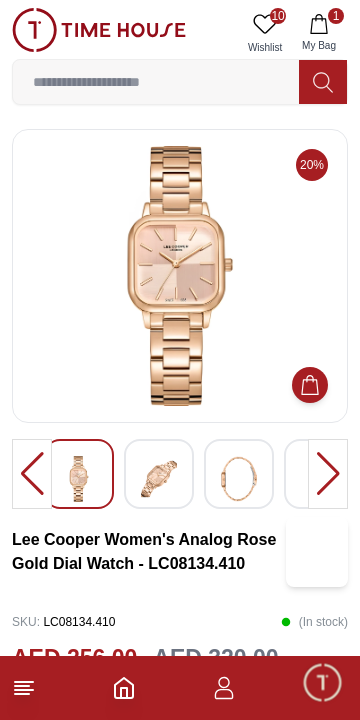 click at bounding box center (159, 479) 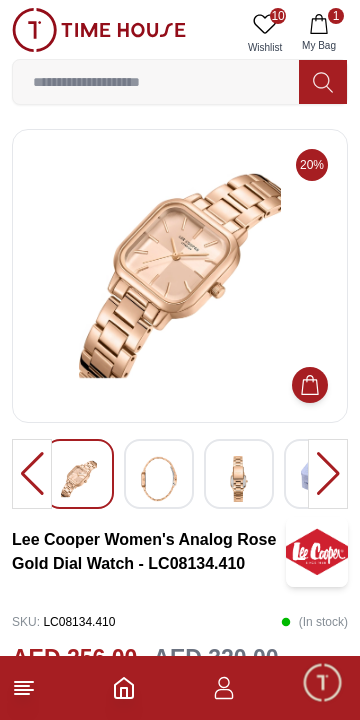 click at bounding box center [239, 479] 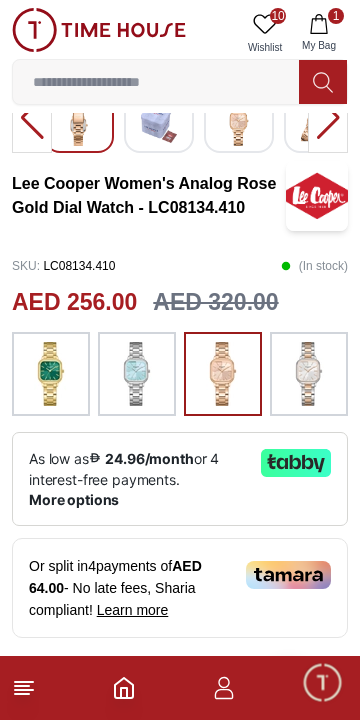 scroll, scrollTop: 355, scrollLeft: 0, axis: vertical 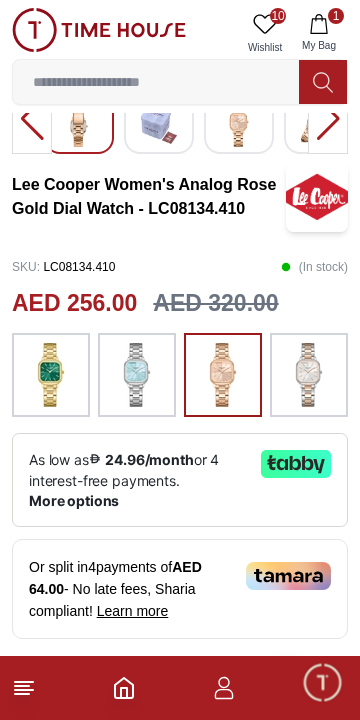 click at bounding box center [309, 375] 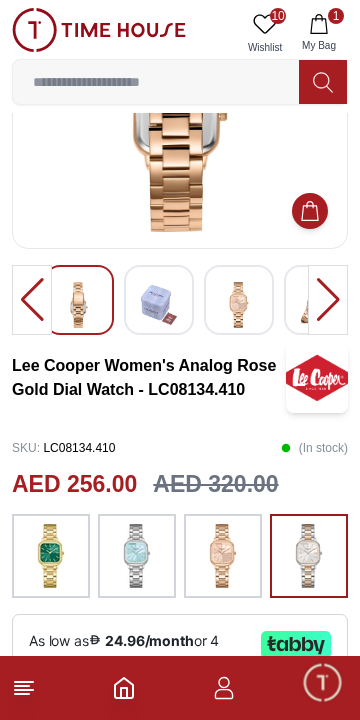 scroll, scrollTop: 0, scrollLeft: 0, axis: both 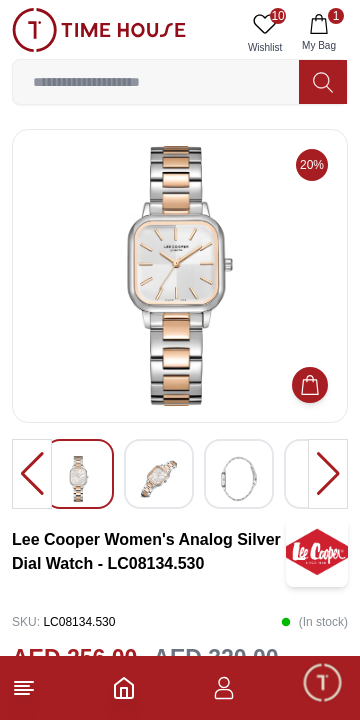 click at bounding box center [159, 479] 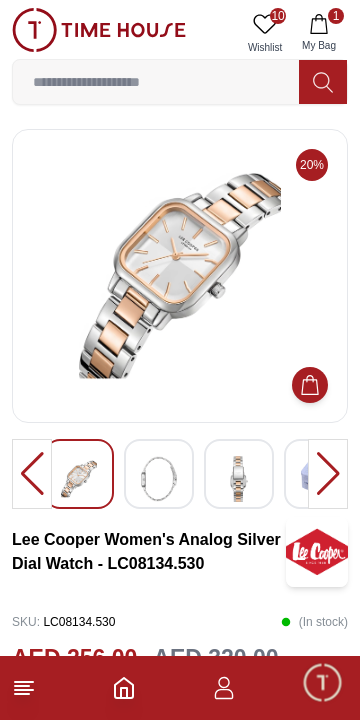 click at bounding box center (239, 479) 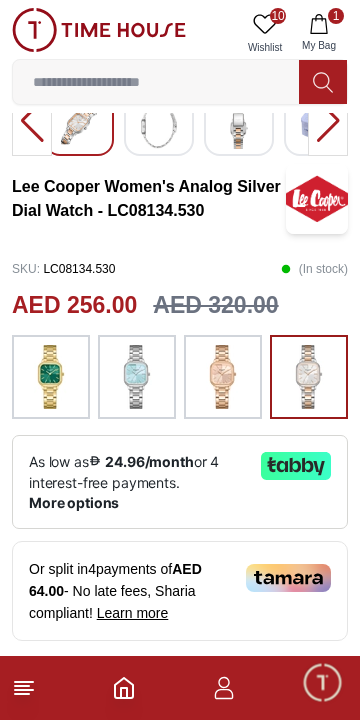 scroll, scrollTop: 0, scrollLeft: 0, axis: both 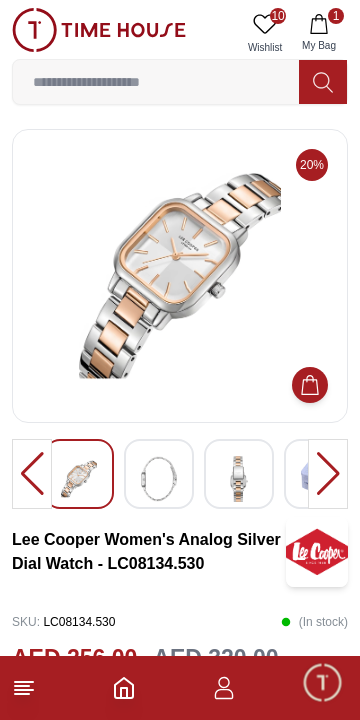 click 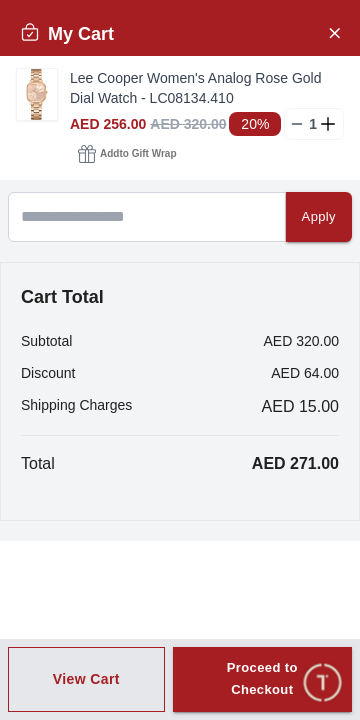 click on "Proceed to Checkout" at bounding box center [262, 680] 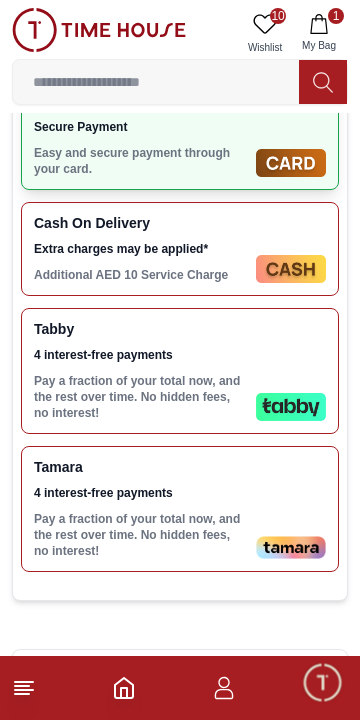 scroll, scrollTop: 689, scrollLeft: 0, axis: vertical 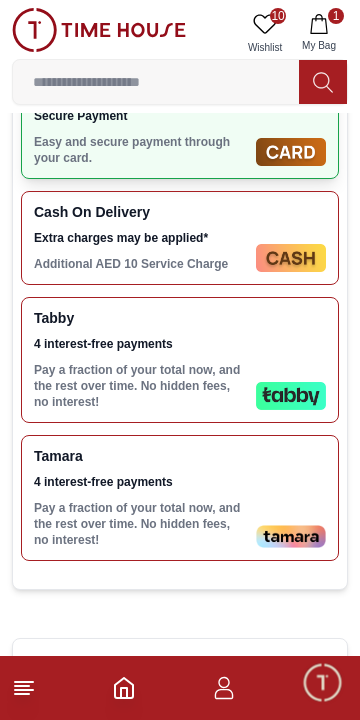 click on "Tabby 4 interest-free payments Pay a fraction of your total now, and the rest over time. No hidden fees, no interest!" at bounding box center (180, 360) 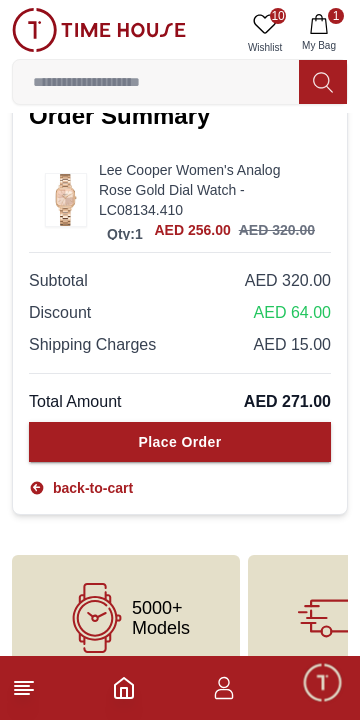 scroll, scrollTop: 1265, scrollLeft: 0, axis: vertical 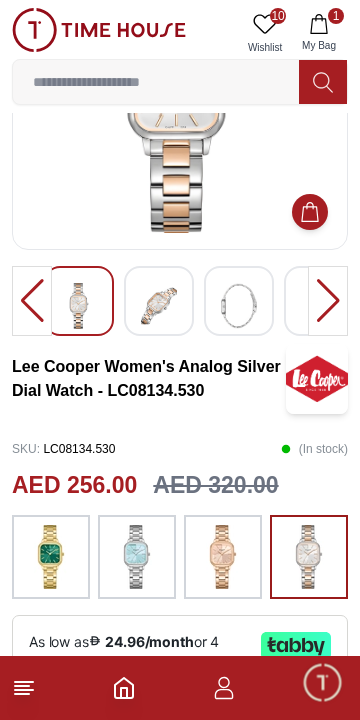 click at bounding box center (223, 557) 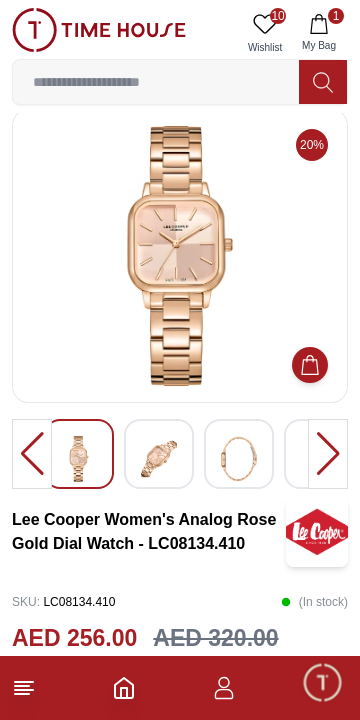 scroll, scrollTop: 0, scrollLeft: 0, axis: both 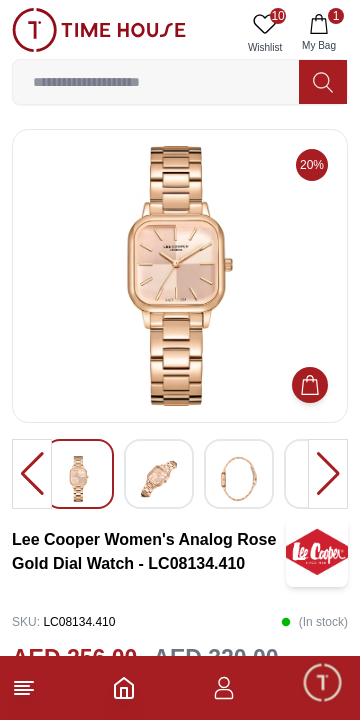 click 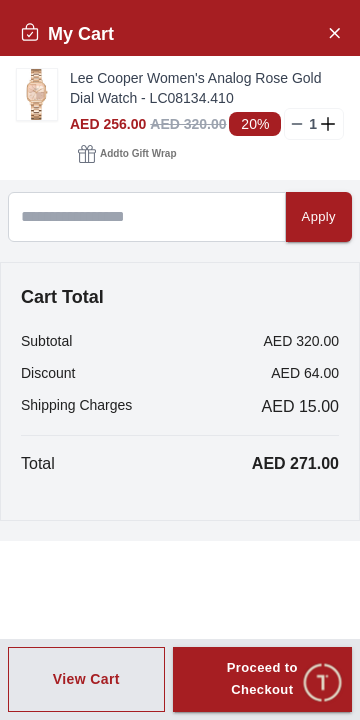 click on "Proceed to Checkout" at bounding box center [262, 680] 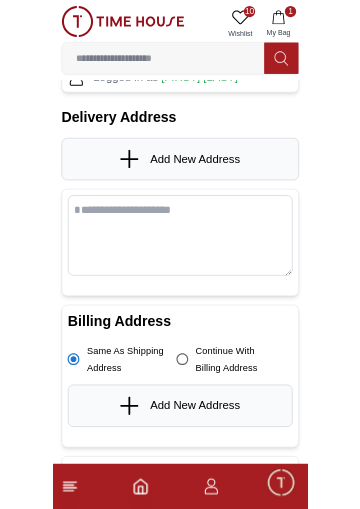 scroll, scrollTop: 0, scrollLeft: 0, axis: both 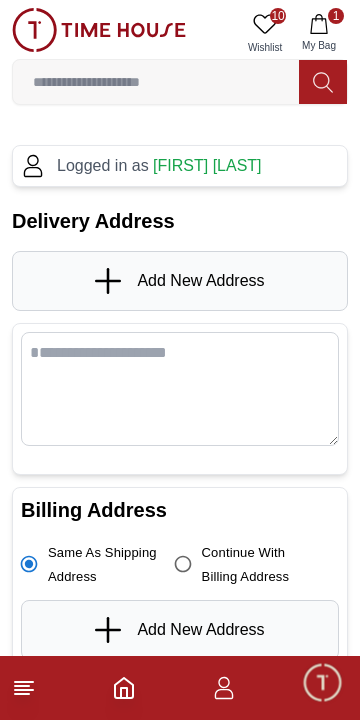 click on "Add New Address" at bounding box center [179, 281] 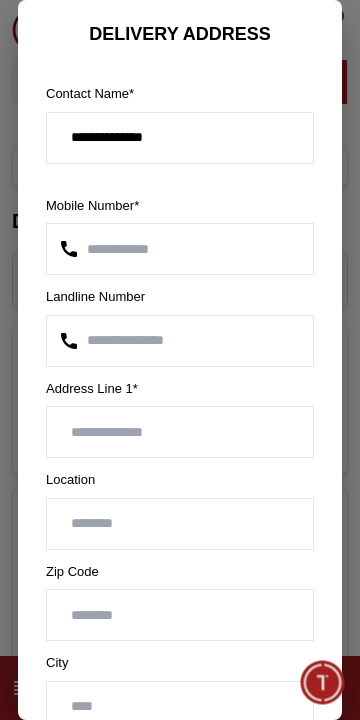 click at bounding box center (180, 432) 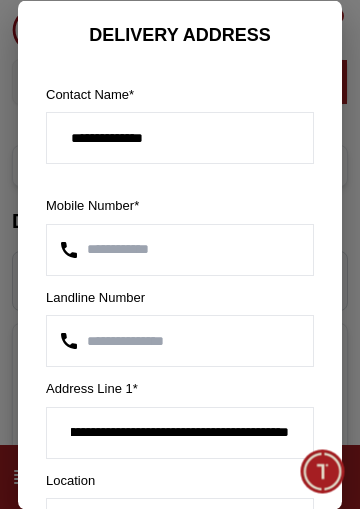 scroll, scrollTop: 0, scrollLeft: 72, axis: horizontal 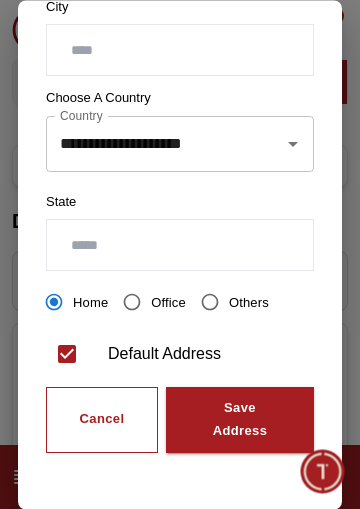 click 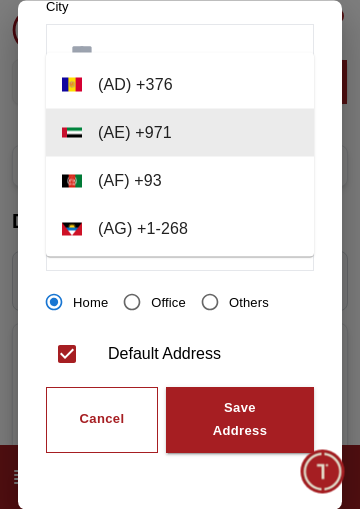 scroll, scrollTop: 515, scrollLeft: 0, axis: vertical 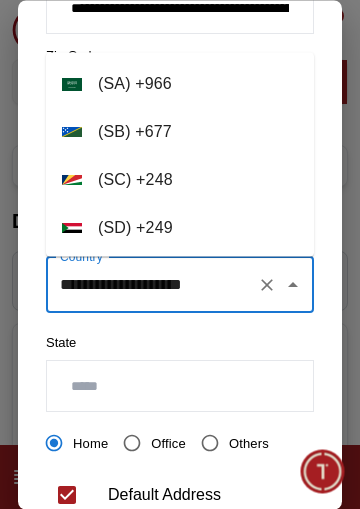 click on "( SA ) + 966" at bounding box center (180, 85) 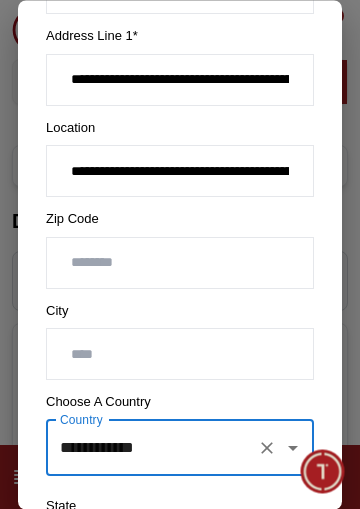 scroll, scrollTop: 349, scrollLeft: 0, axis: vertical 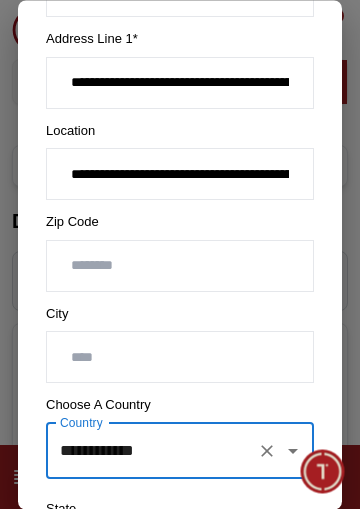 click at bounding box center (180, 266) 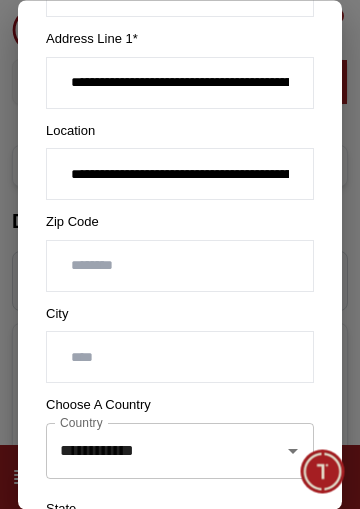 type on "****" 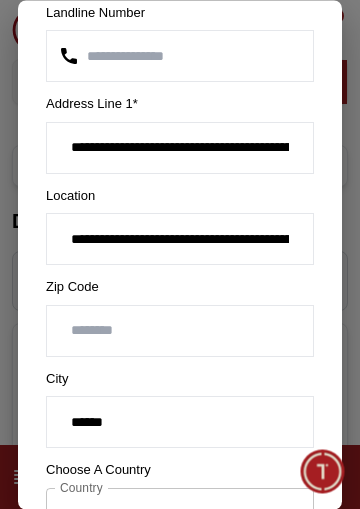 scroll, scrollTop: 278, scrollLeft: 0, axis: vertical 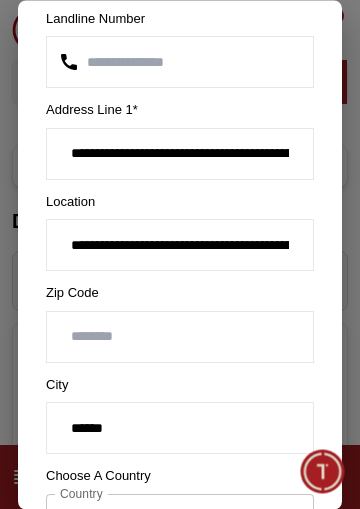 type on "******" 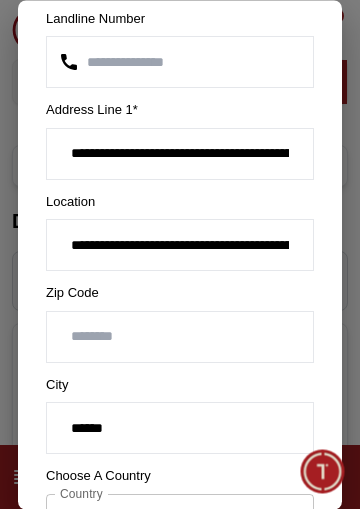 click on "**********" at bounding box center (180, 154) 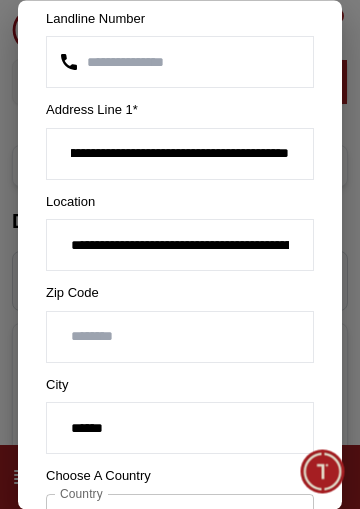 scroll, scrollTop: 0, scrollLeft: 120, axis: horizontal 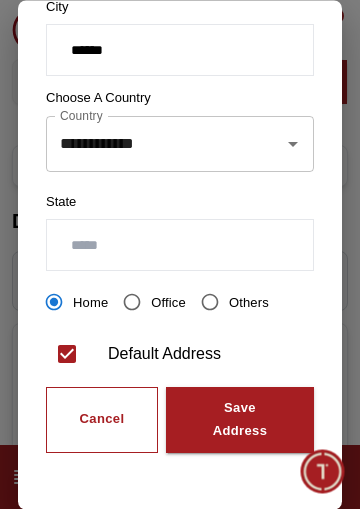 type on "**********" 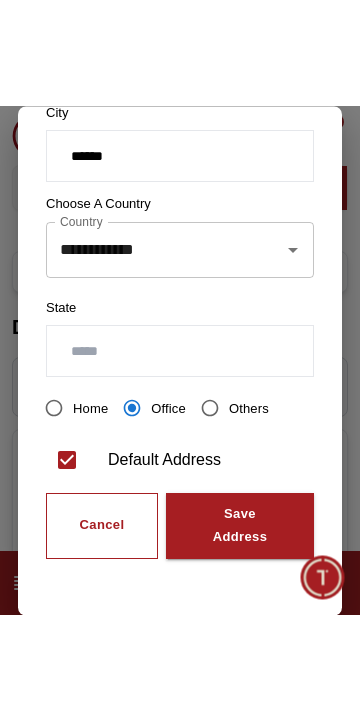 scroll, scrollTop: 0, scrollLeft: 0, axis: both 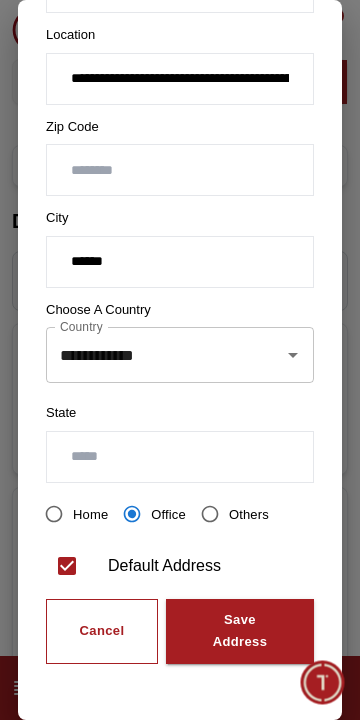 click at bounding box center (180, 457) 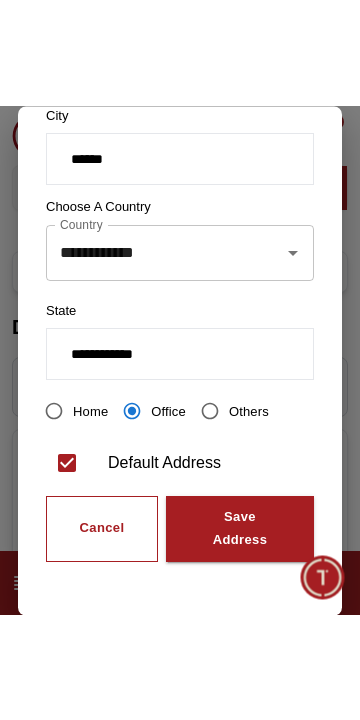 scroll, scrollTop: 656, scrollLeft: 0, axis: vertical 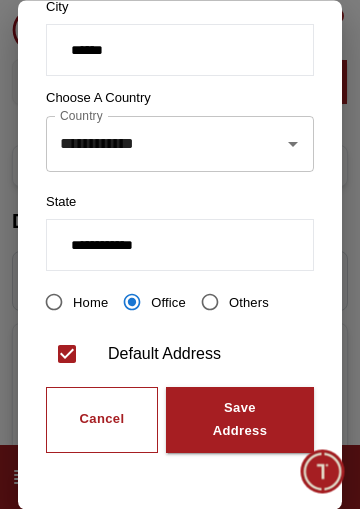 type on "**********" 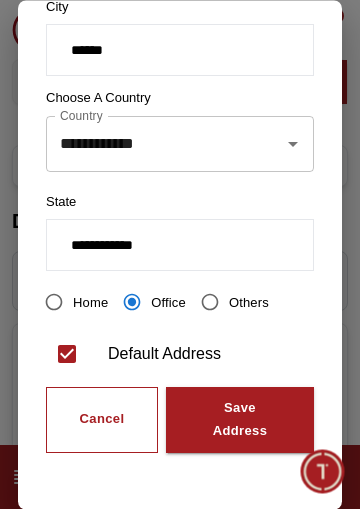 click on "Save Address" at bounding box center [240, 421] 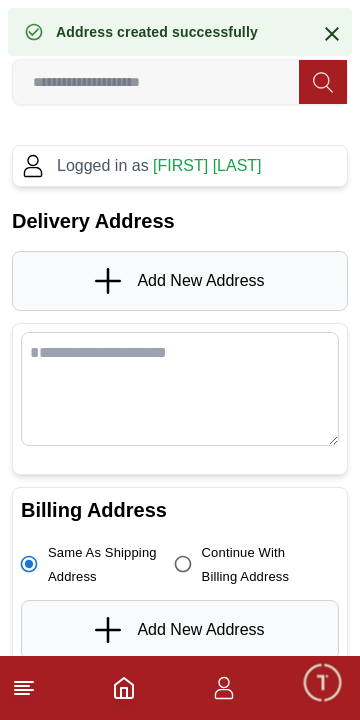 scroll, scrollTop: 0, scrollLeft: 0, axis: both 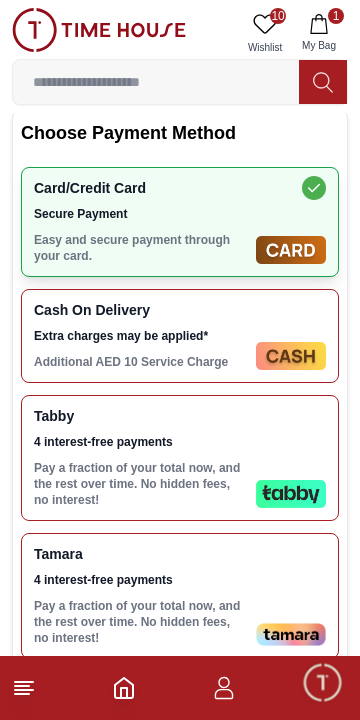 click on "Pay a fraction of your total now, and the rest over time. No hidden fees, no interest!" at bounding box center [141, 484] 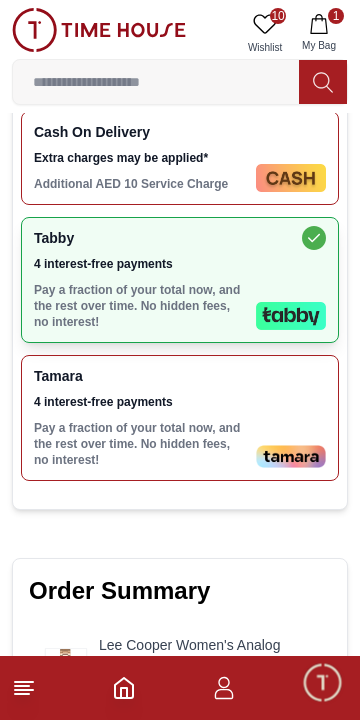 scroll, scrollTop: 917, scrollLeft: 0, axis: vertical 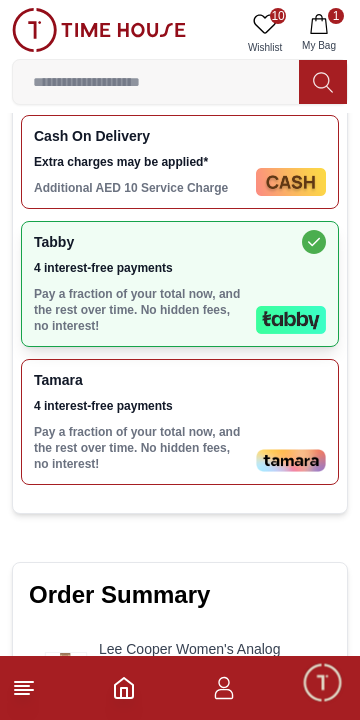 click on "Pay a fraction of your total now, and the rest over time. No hidden fees, no interest!" at bounding box center [141, 310] 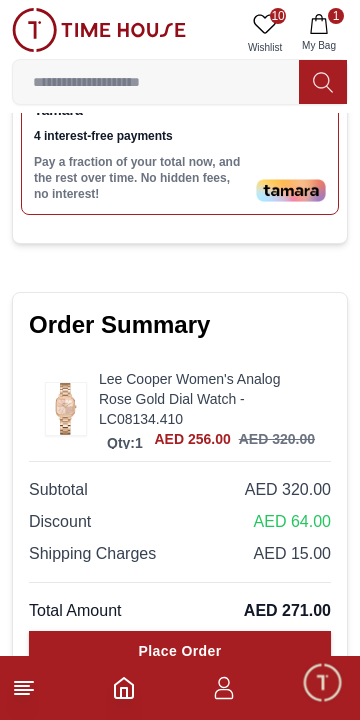 scroll, scrollTop: 1417, scrollLeft: 0, axis: vertical 